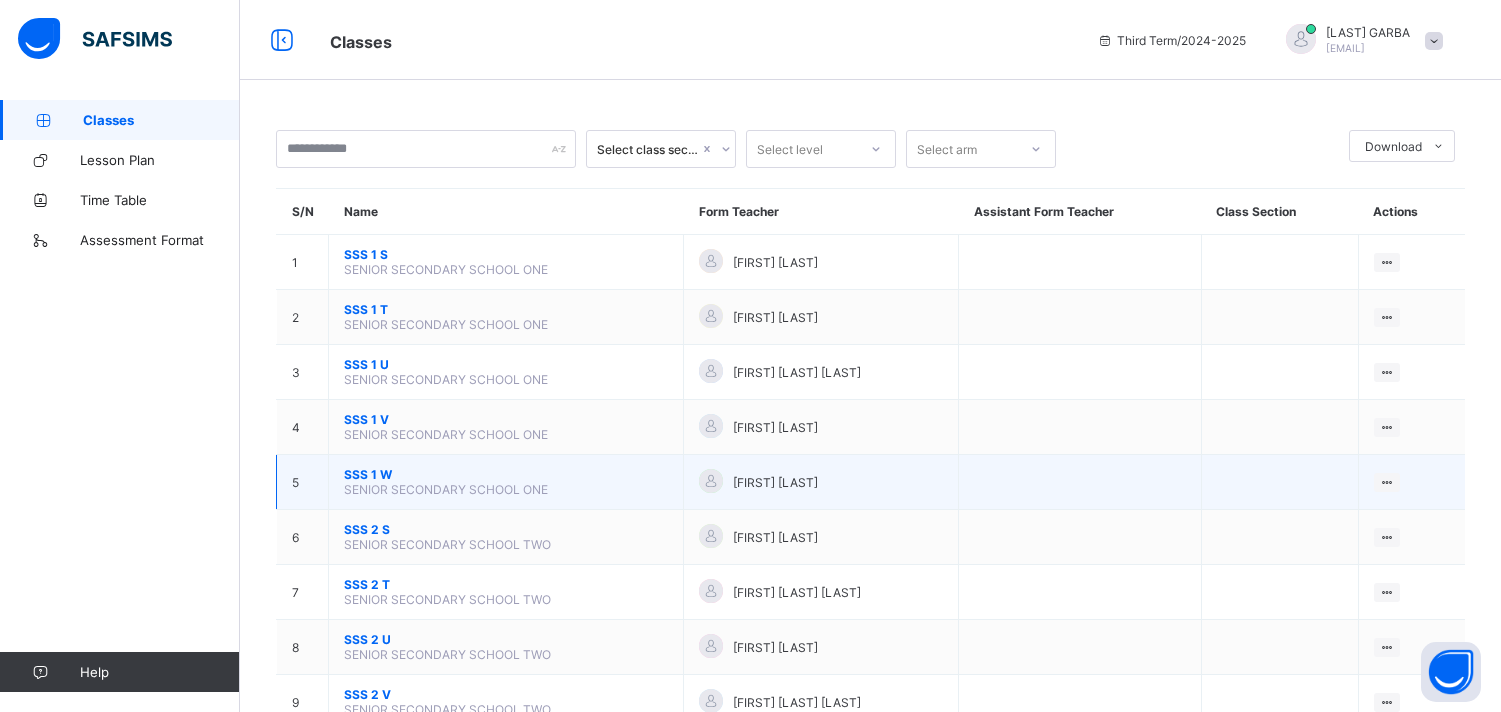 scroll, scrollTop: 0, scrollLeft: 0, axis: both 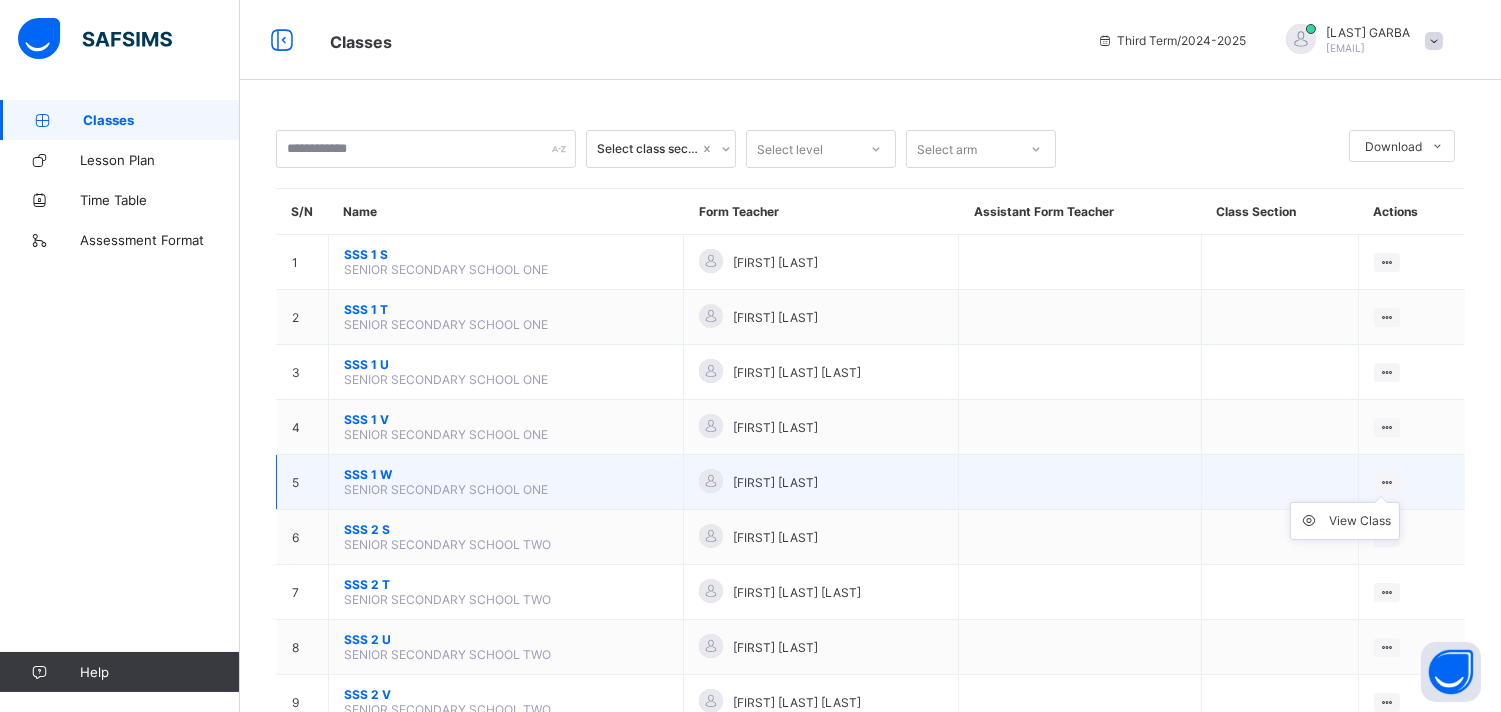 click at bounding box center (1387, 482) 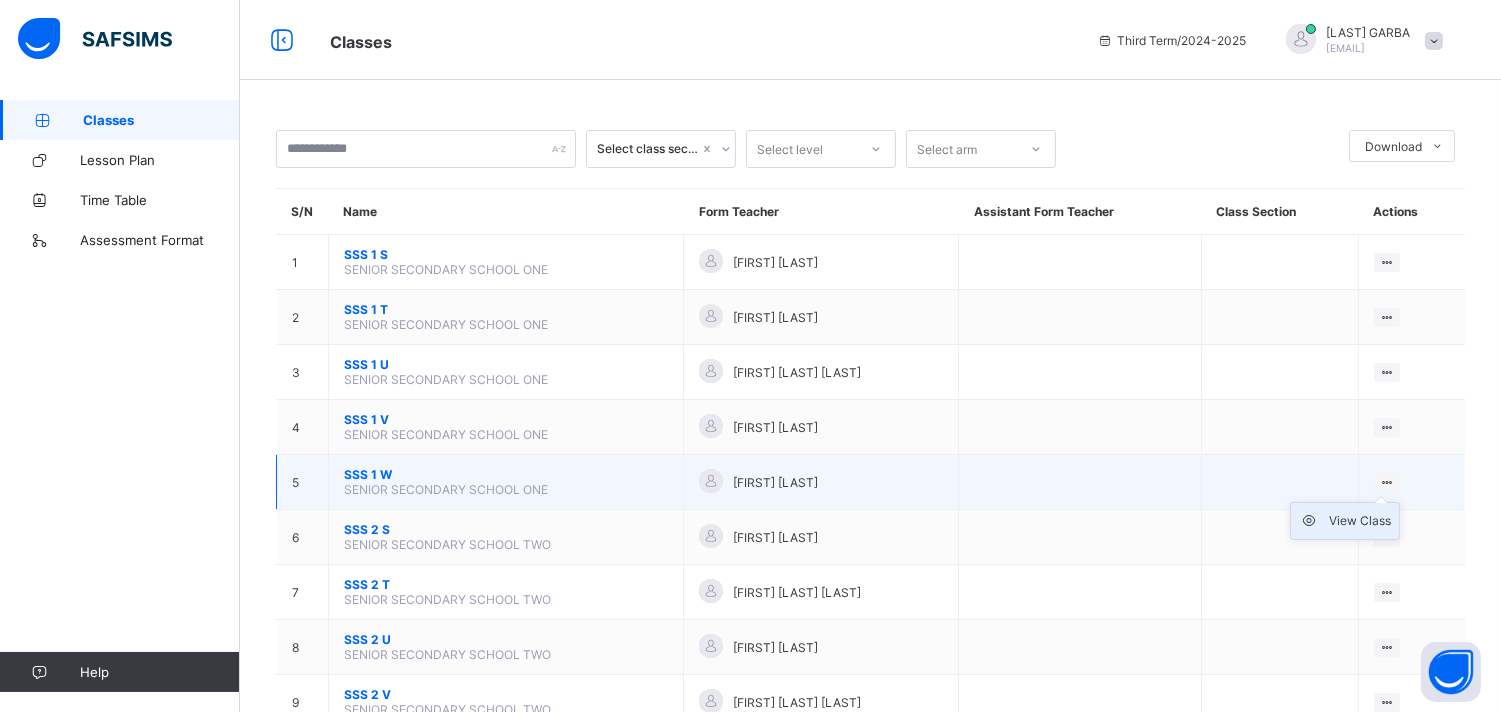 click on "View Class" at bounding box center [1345, 521] 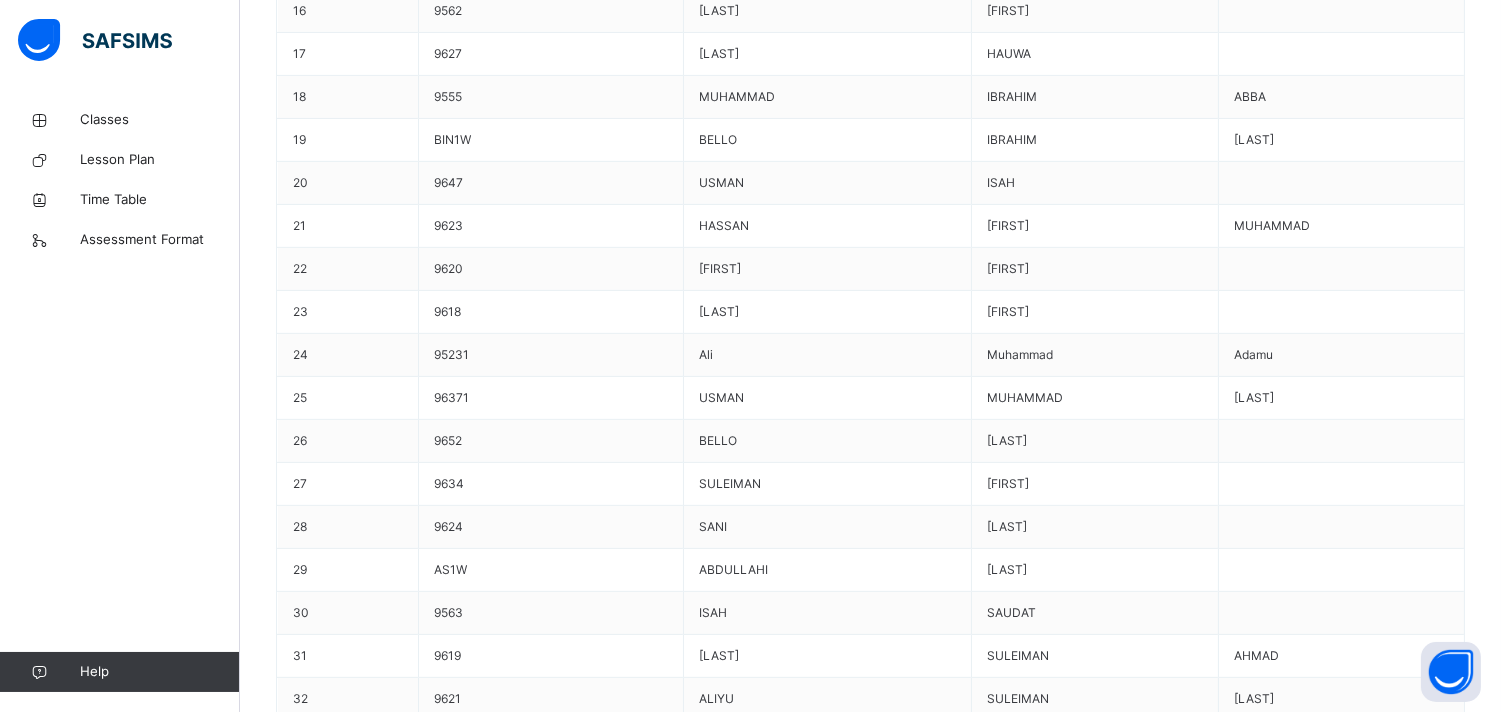 scroll, scrollTop: 0, scrollLeft: 0, axis: both 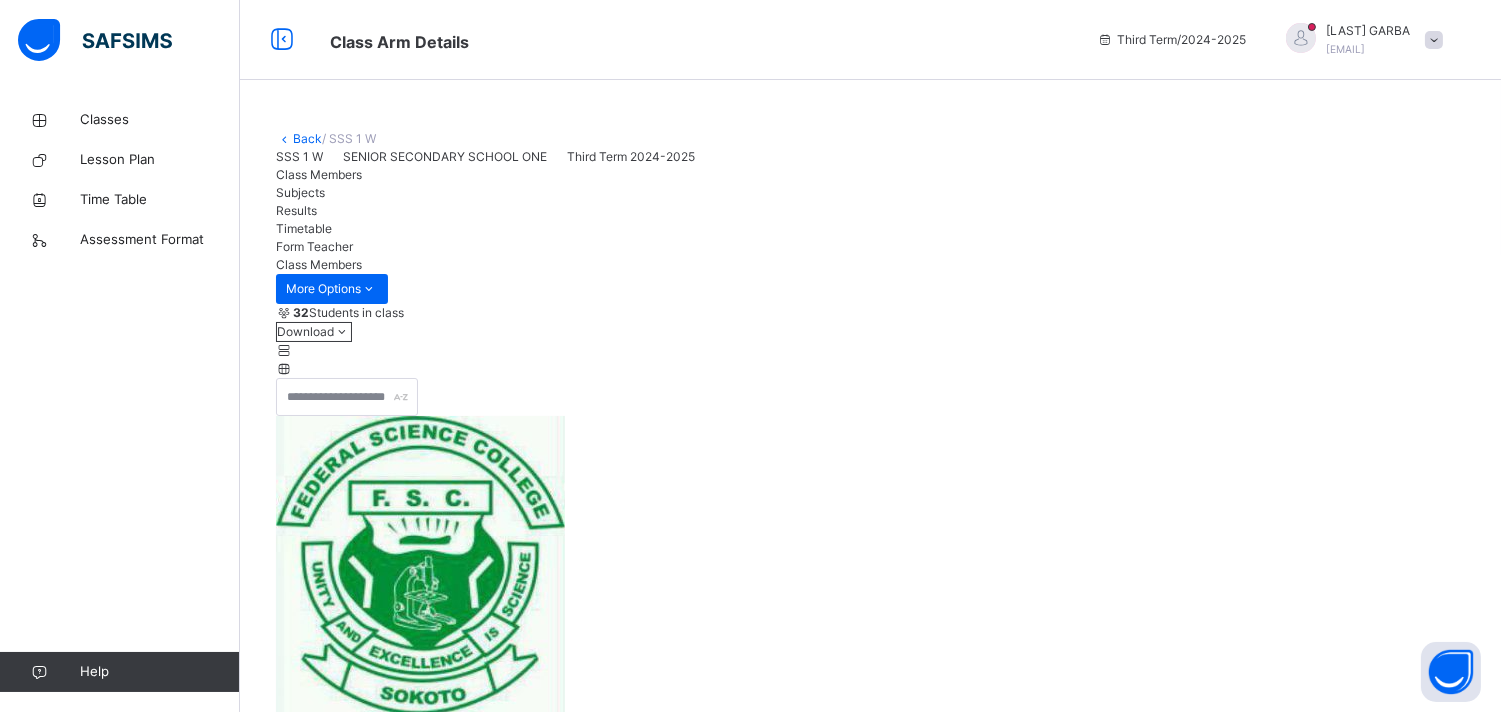click on "Subjects" at bounding box center (870, 193) 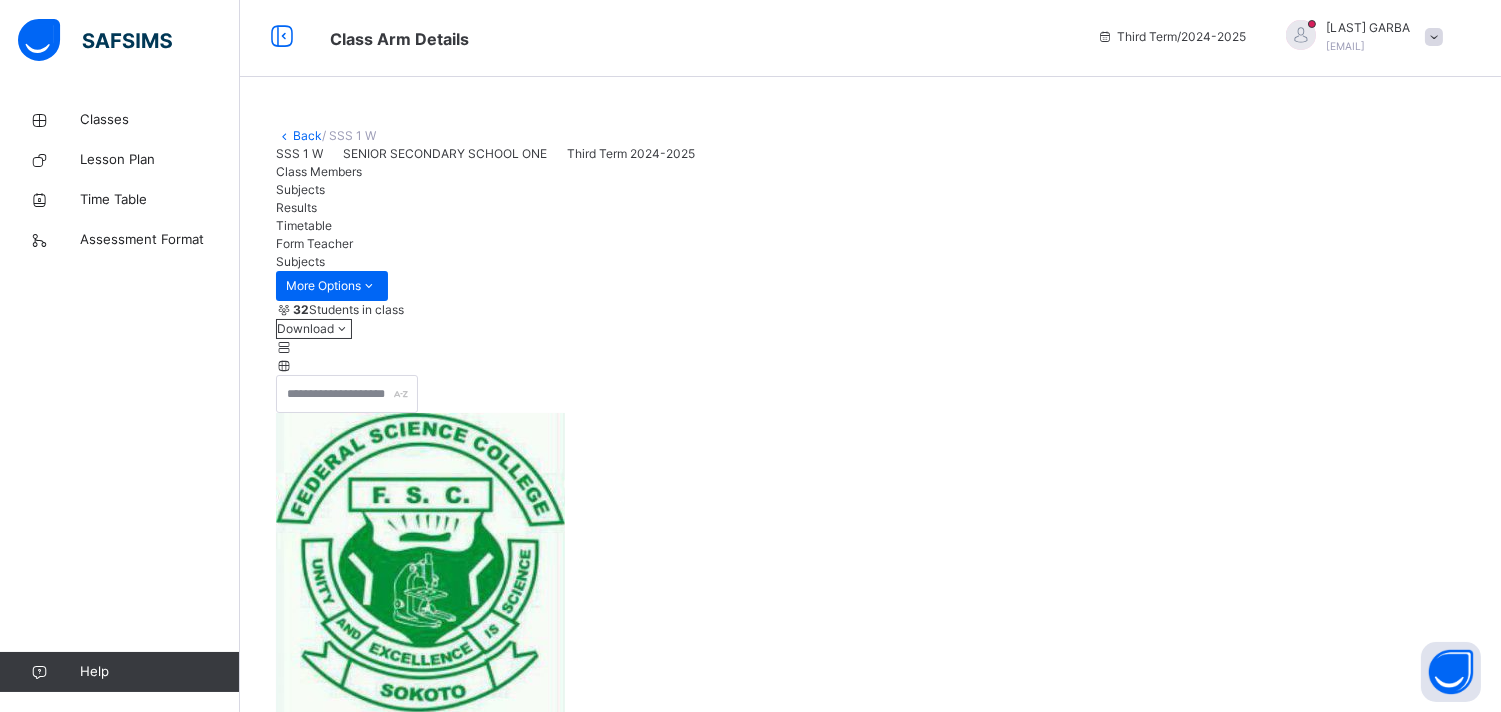 scroll, scrollTop: 0, scrollLeft: 0, axis: both 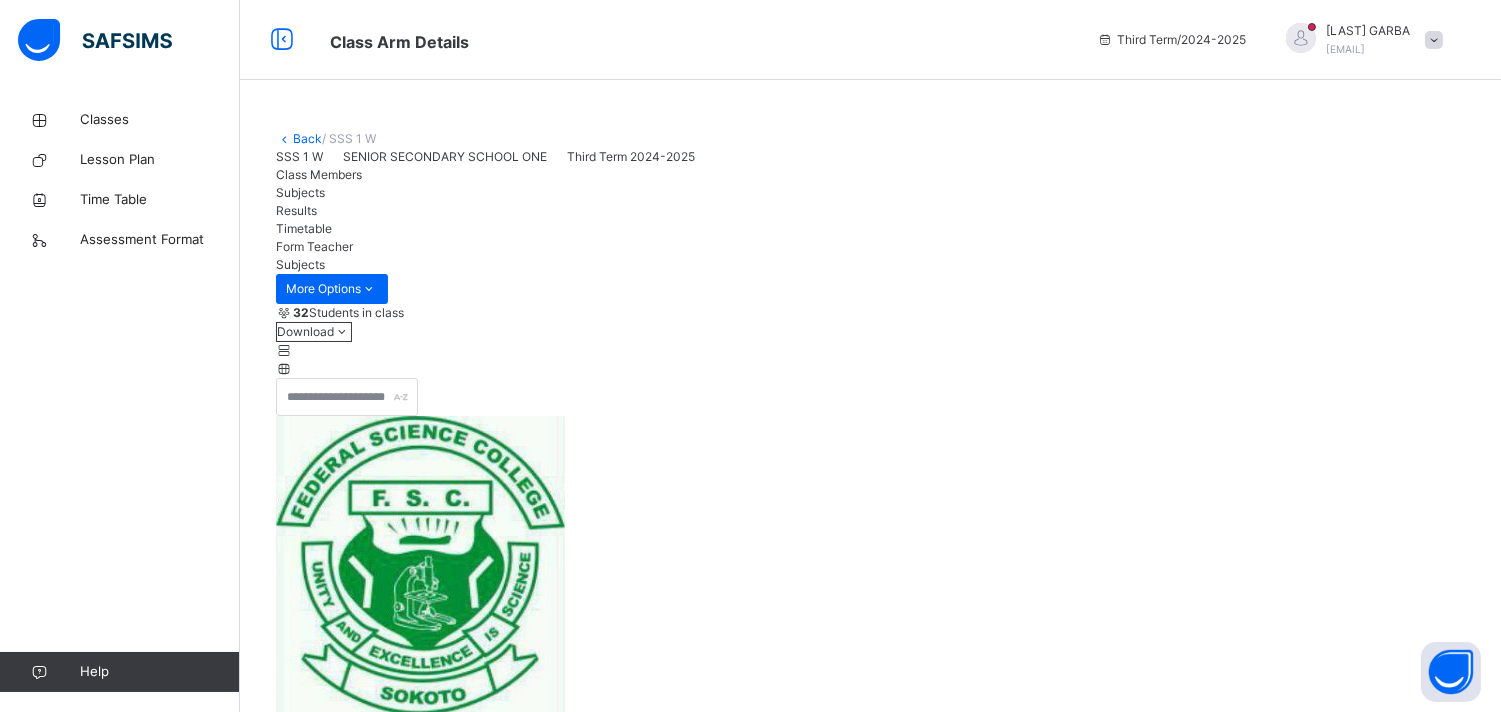click at bounding box center [1346, 4453] 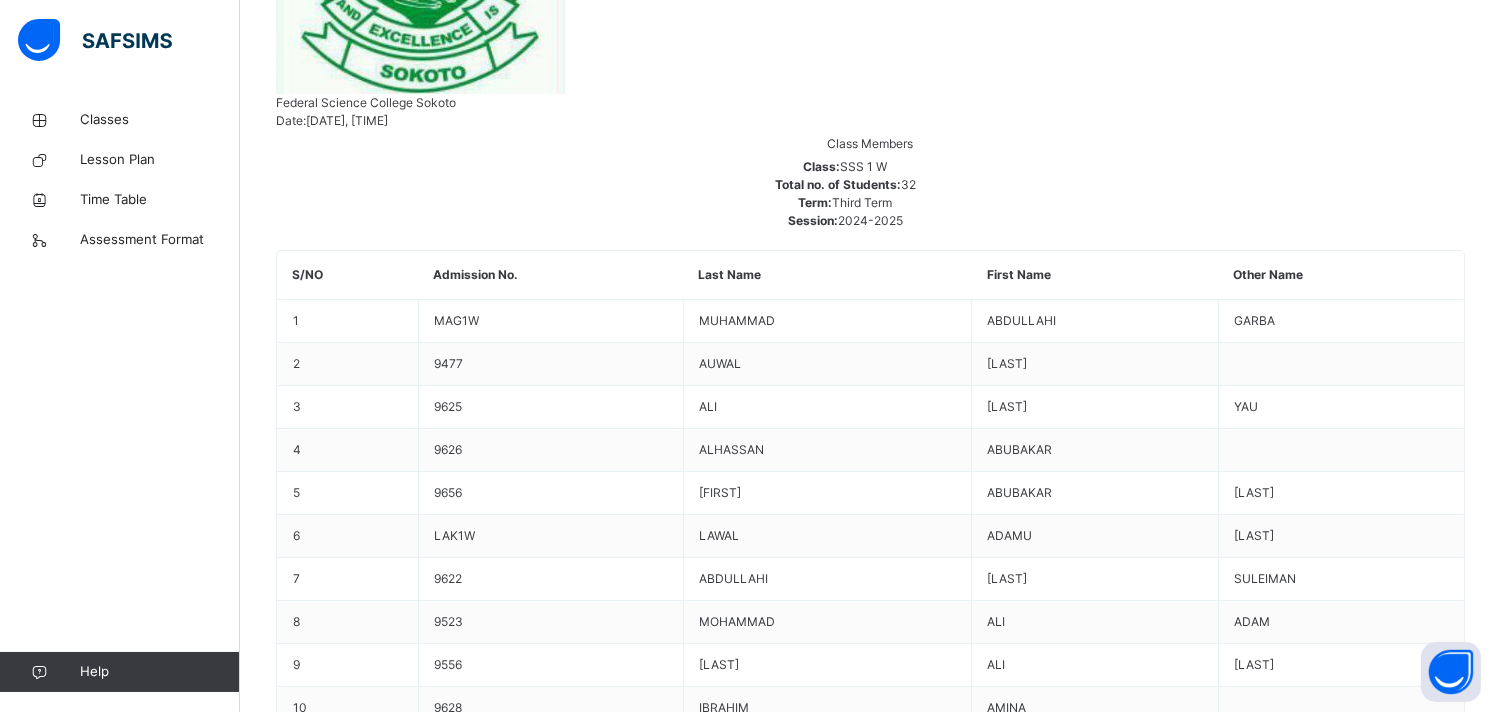click on "Show Comments" at bounding box center (870, 5815) 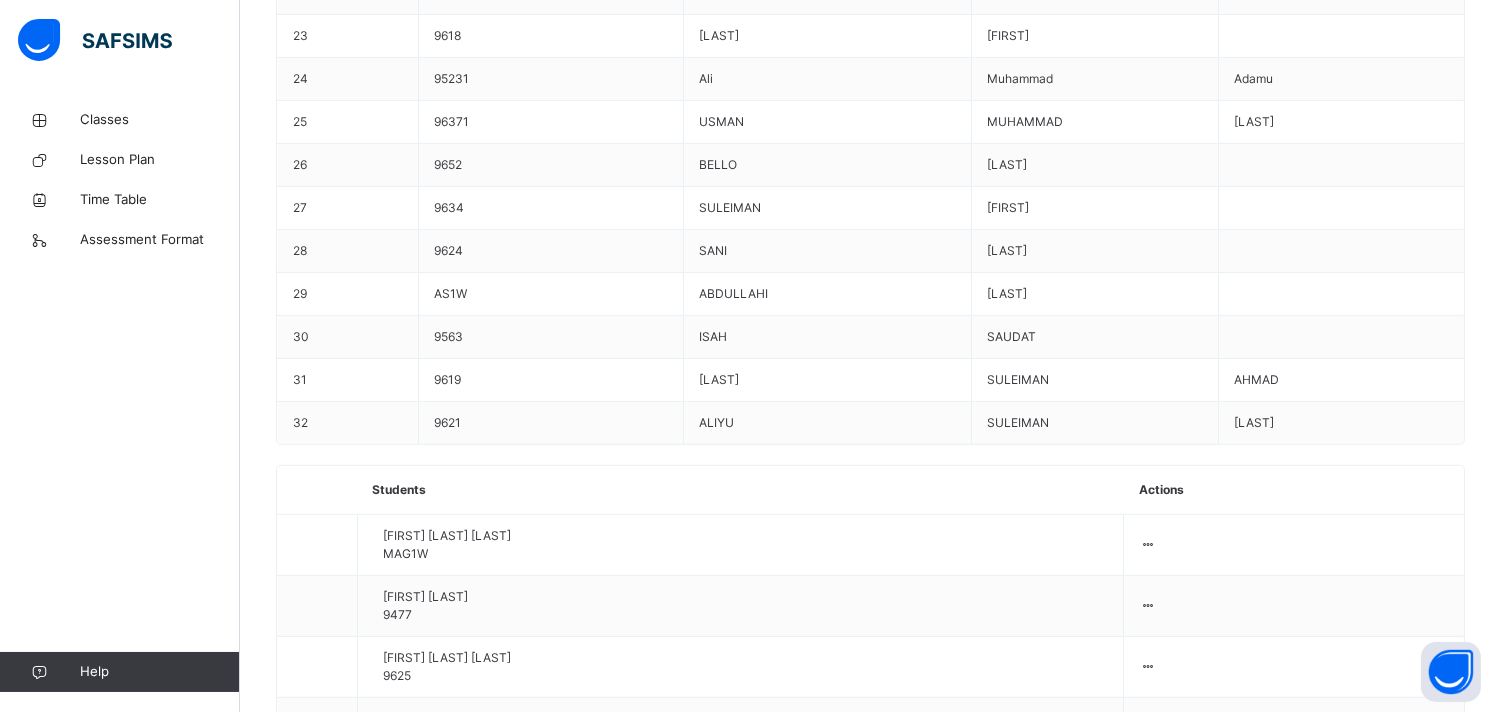 scroll, scrollTop: 1866, scrollLeft: 0, axis: vertical 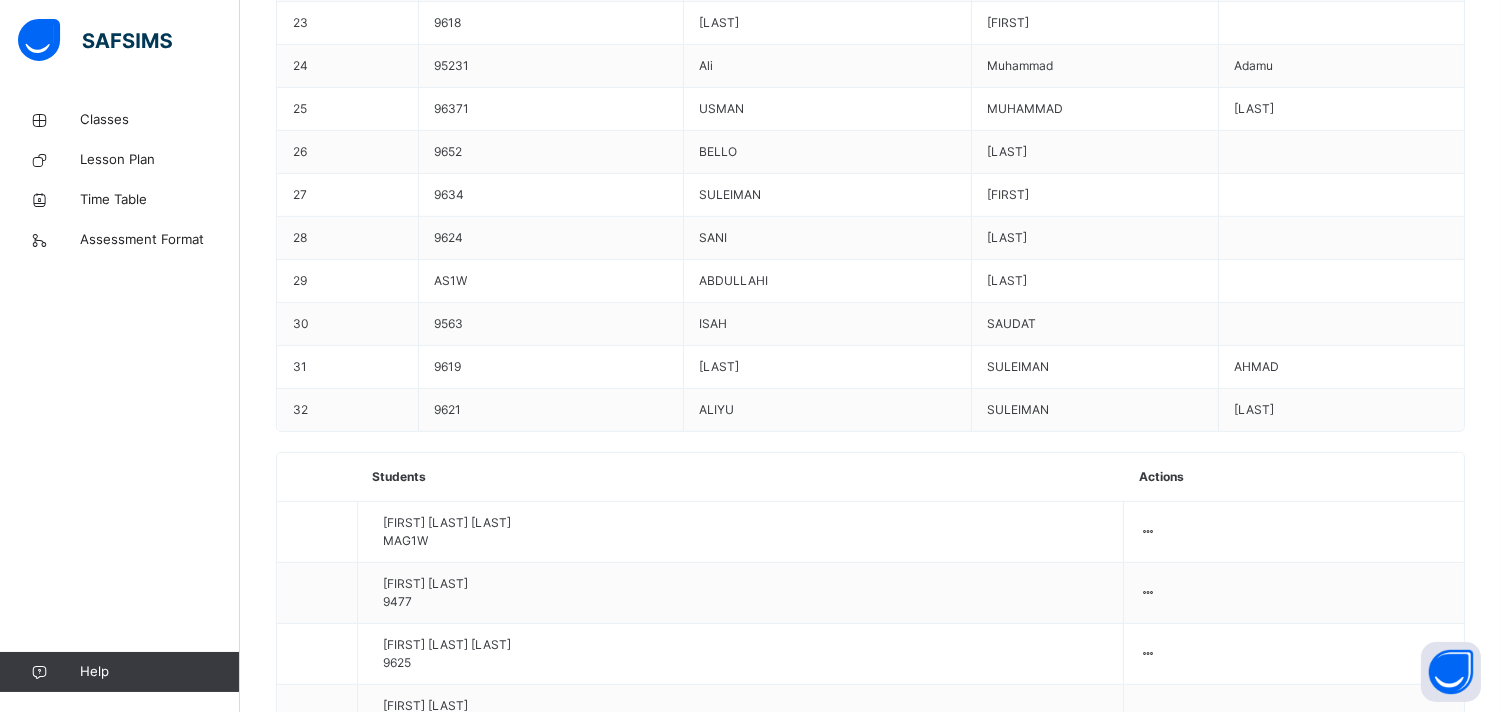 drag, startPoint x: 1400, startPoint y: 184, endPoint x: 1347, endPoint y: 271, distance: 101.87247 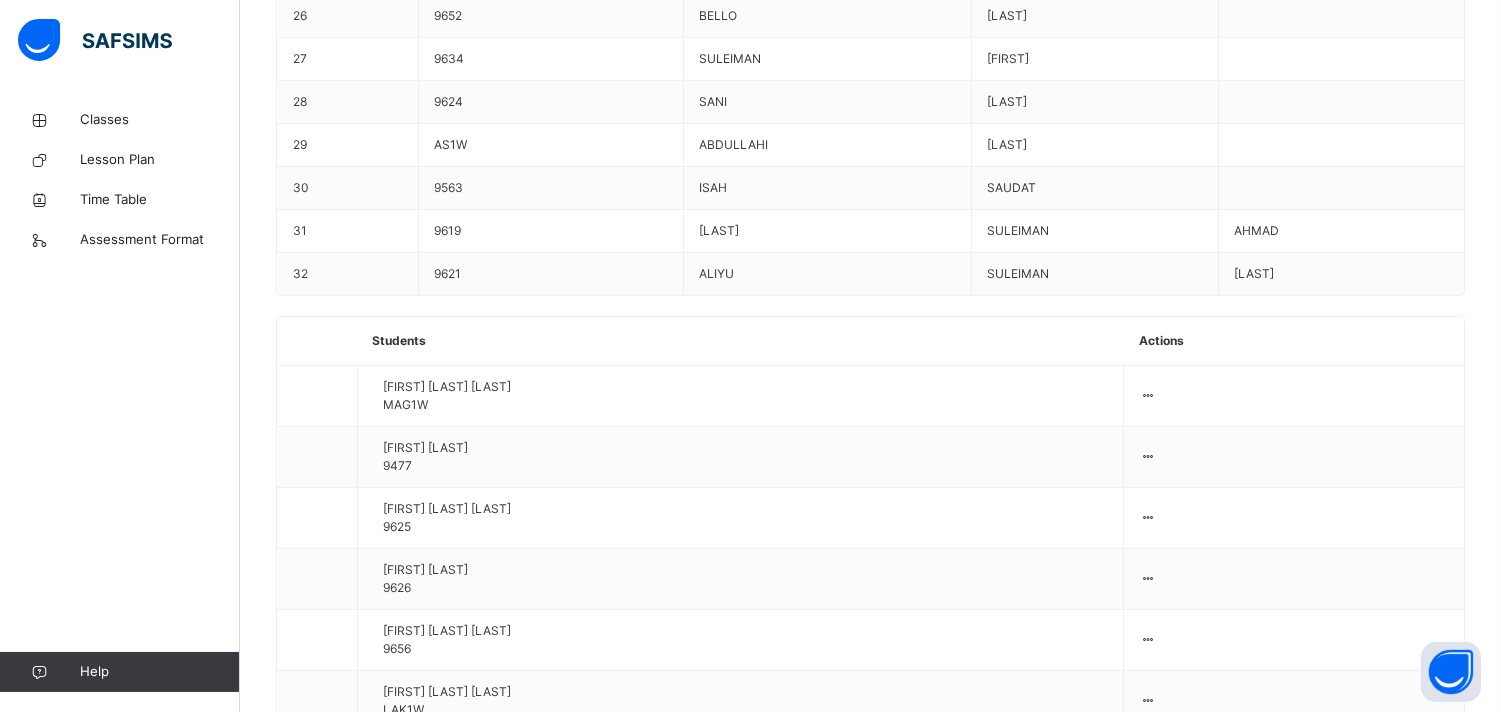 scroll, scrollTop: 2003, scrollLeft: 0, axis: vertical 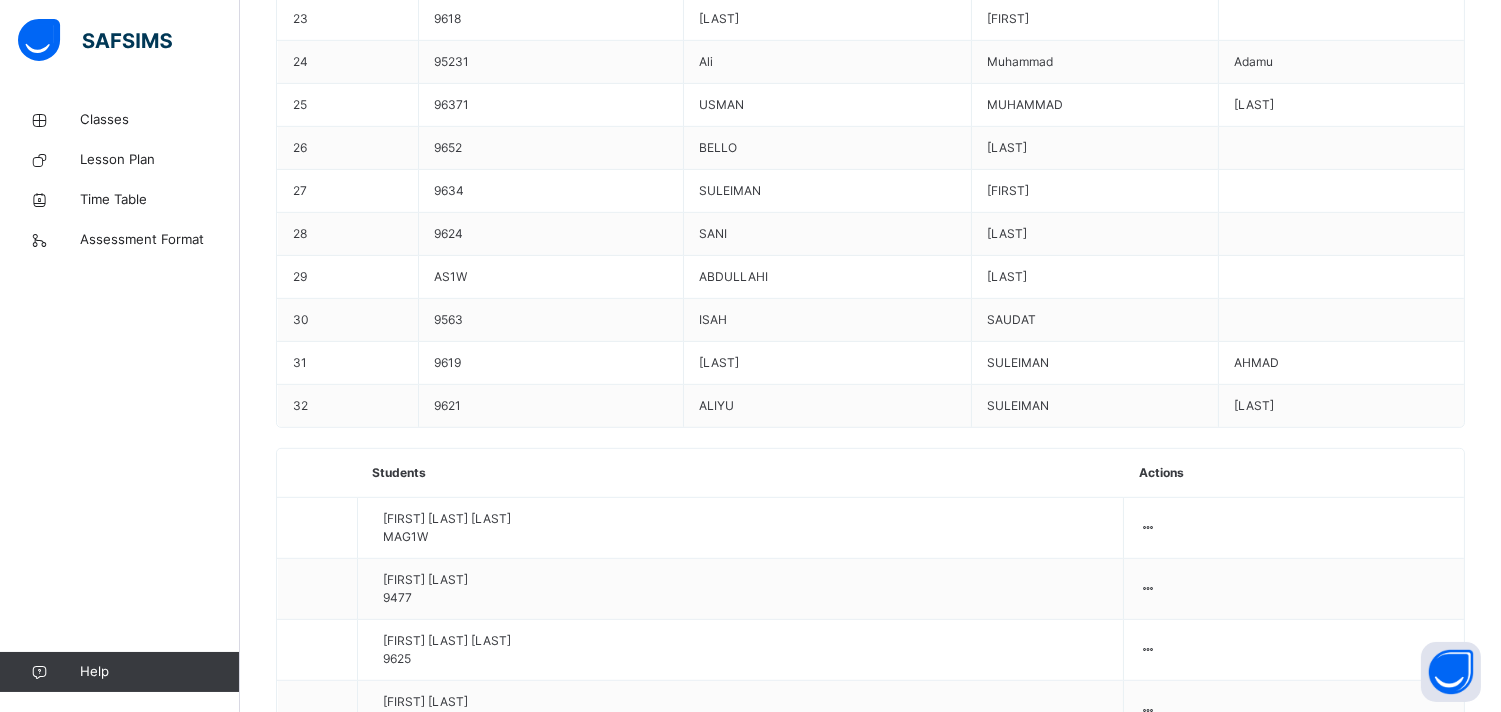 click at bounding box center [522, 4805] 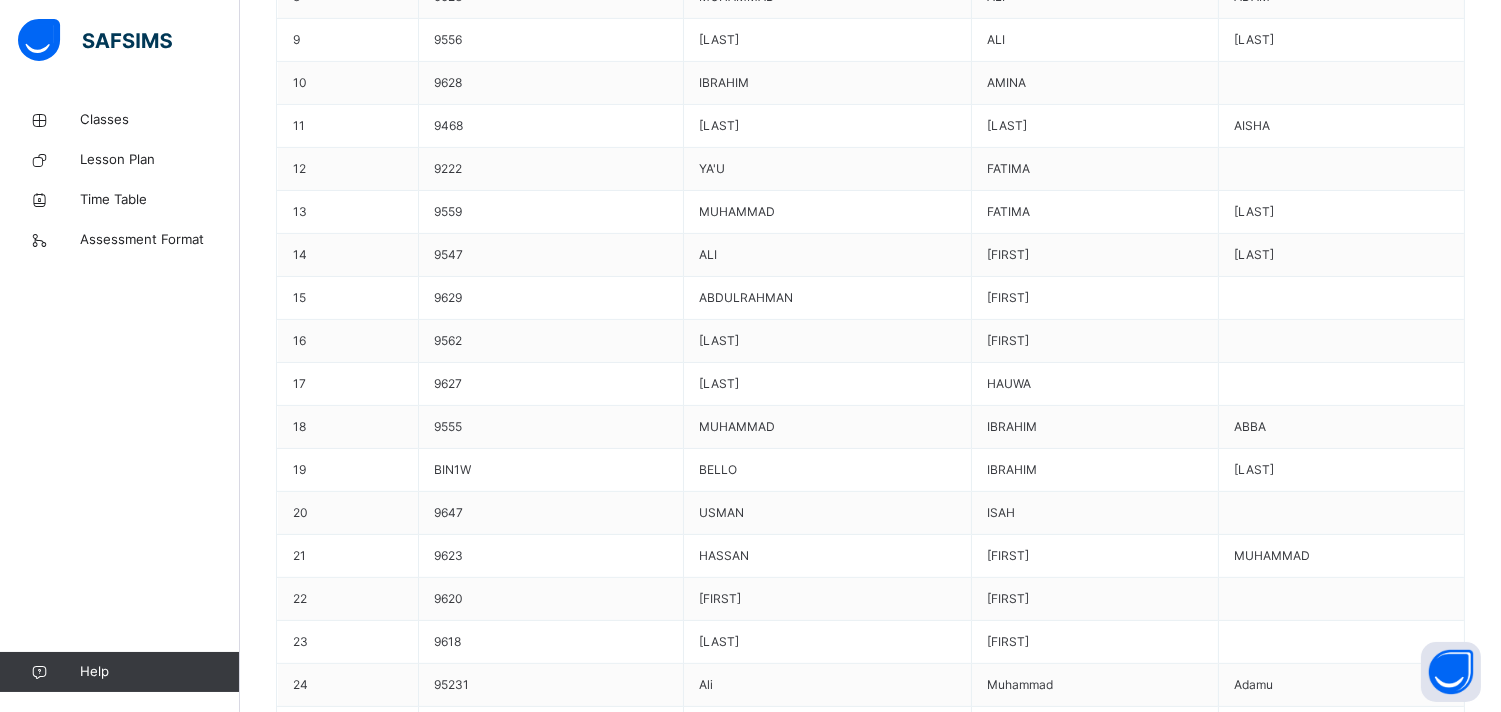 scroll, scrollTop: 198, scrollLeft: 0, axis: vertical 